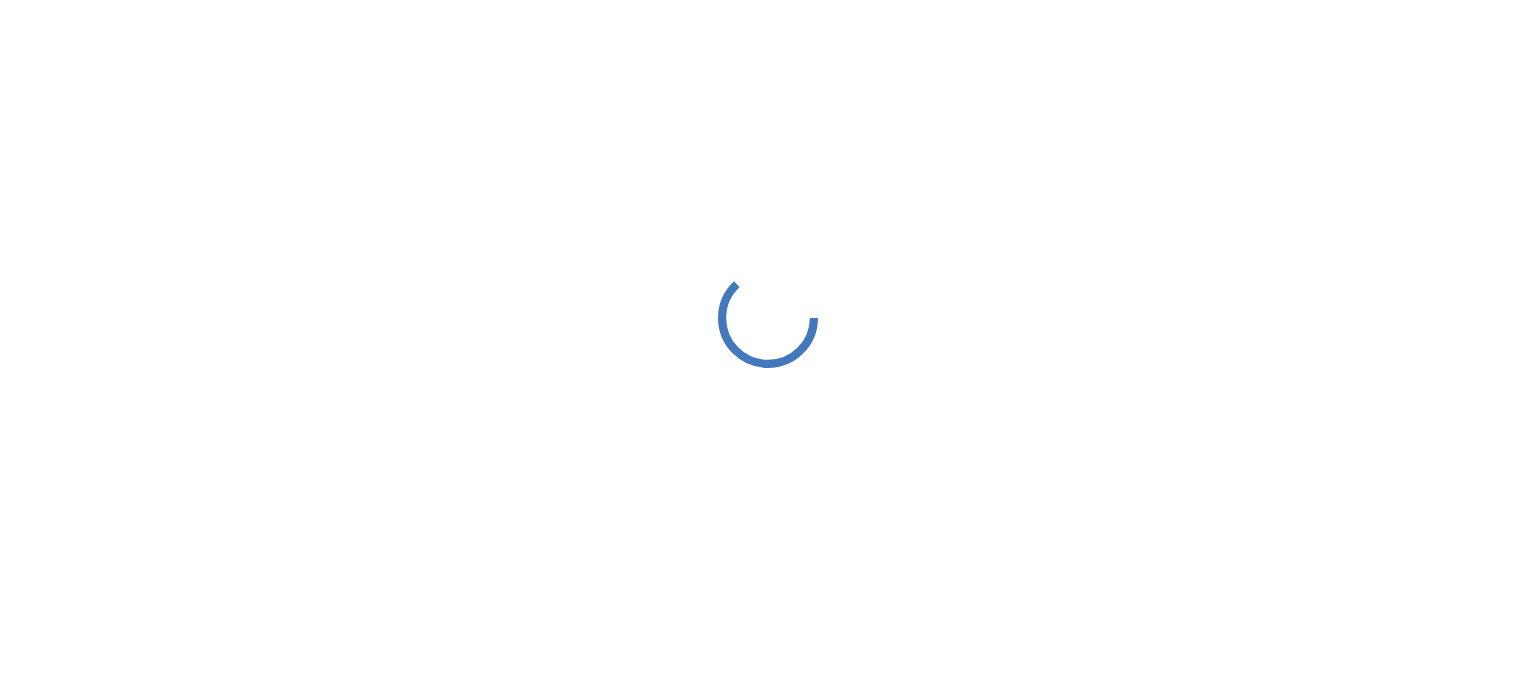 scroll, scrollTop: 0, scrollLeft: 0, axis: both 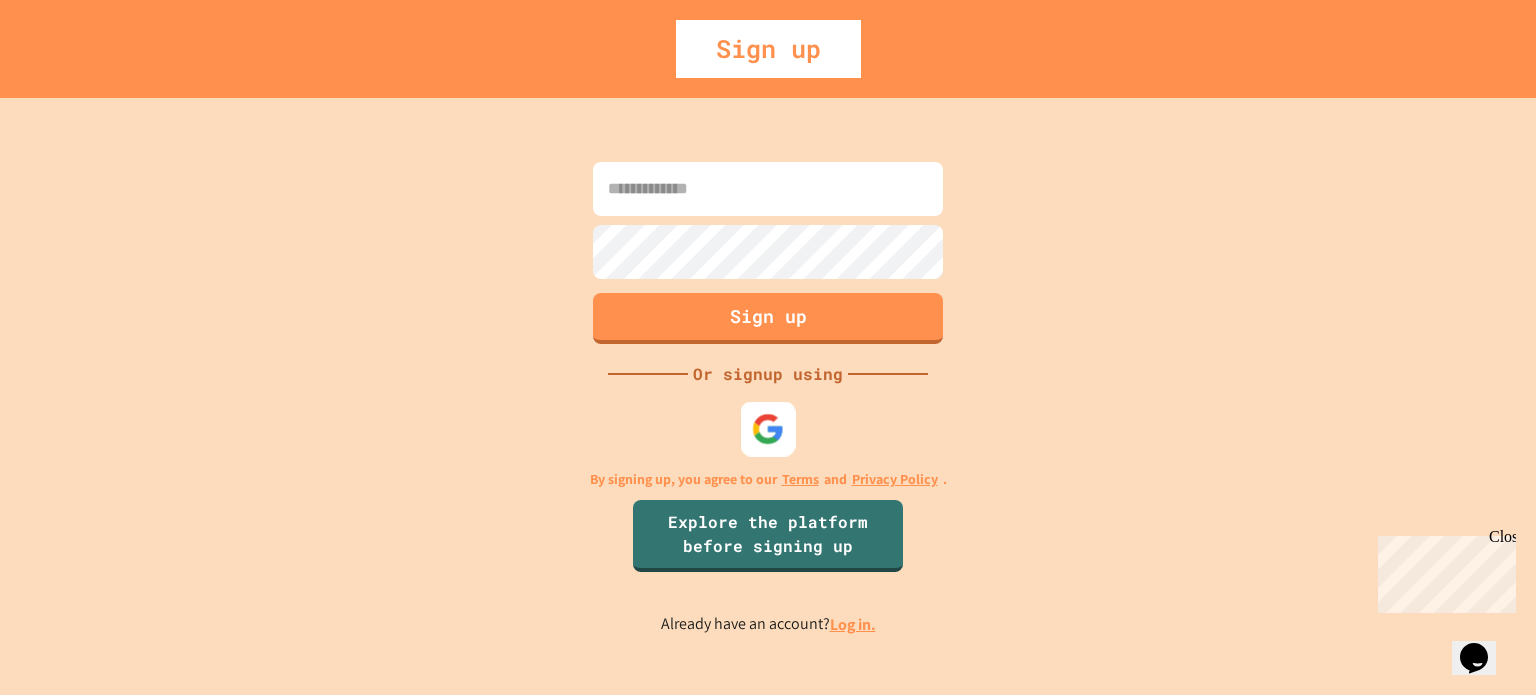 click at bounding box center [768, 428] 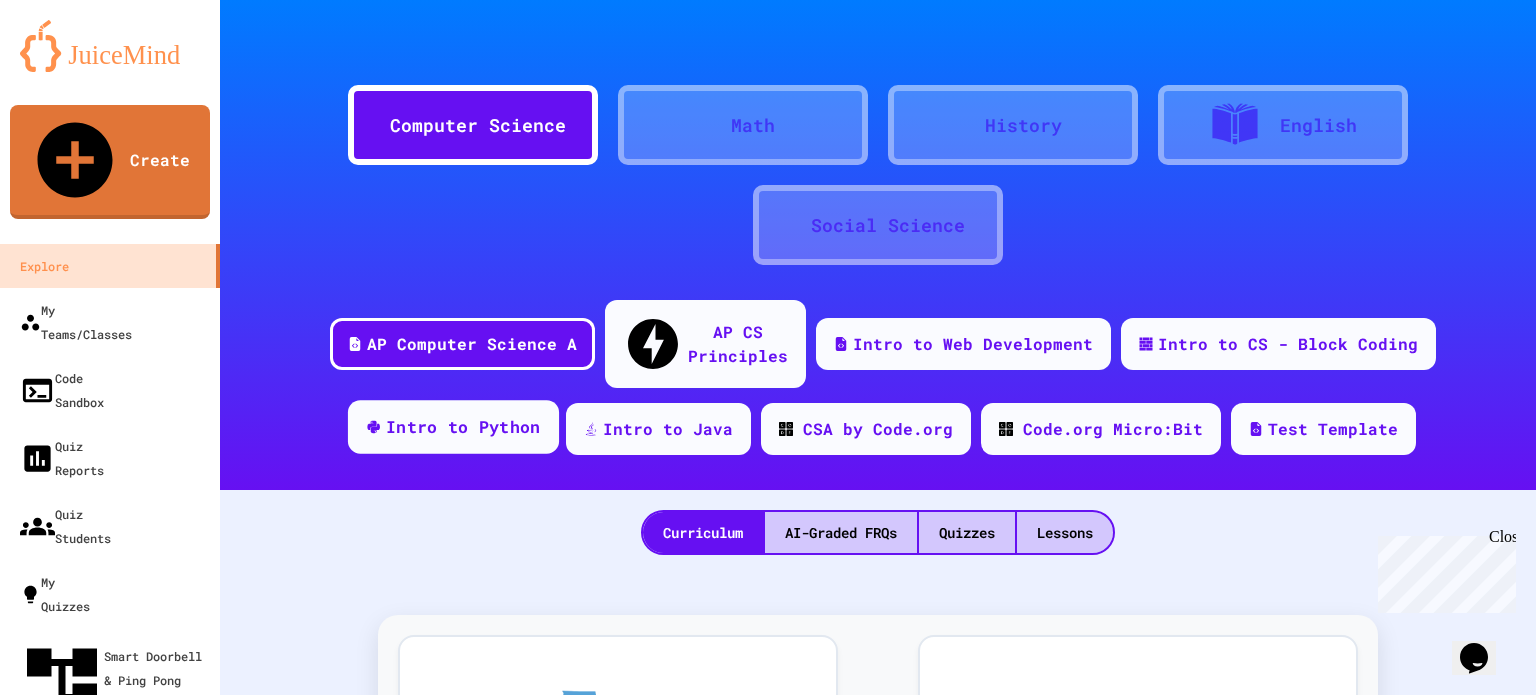 click on "Intro to Python" at bounding box center [463, 427] 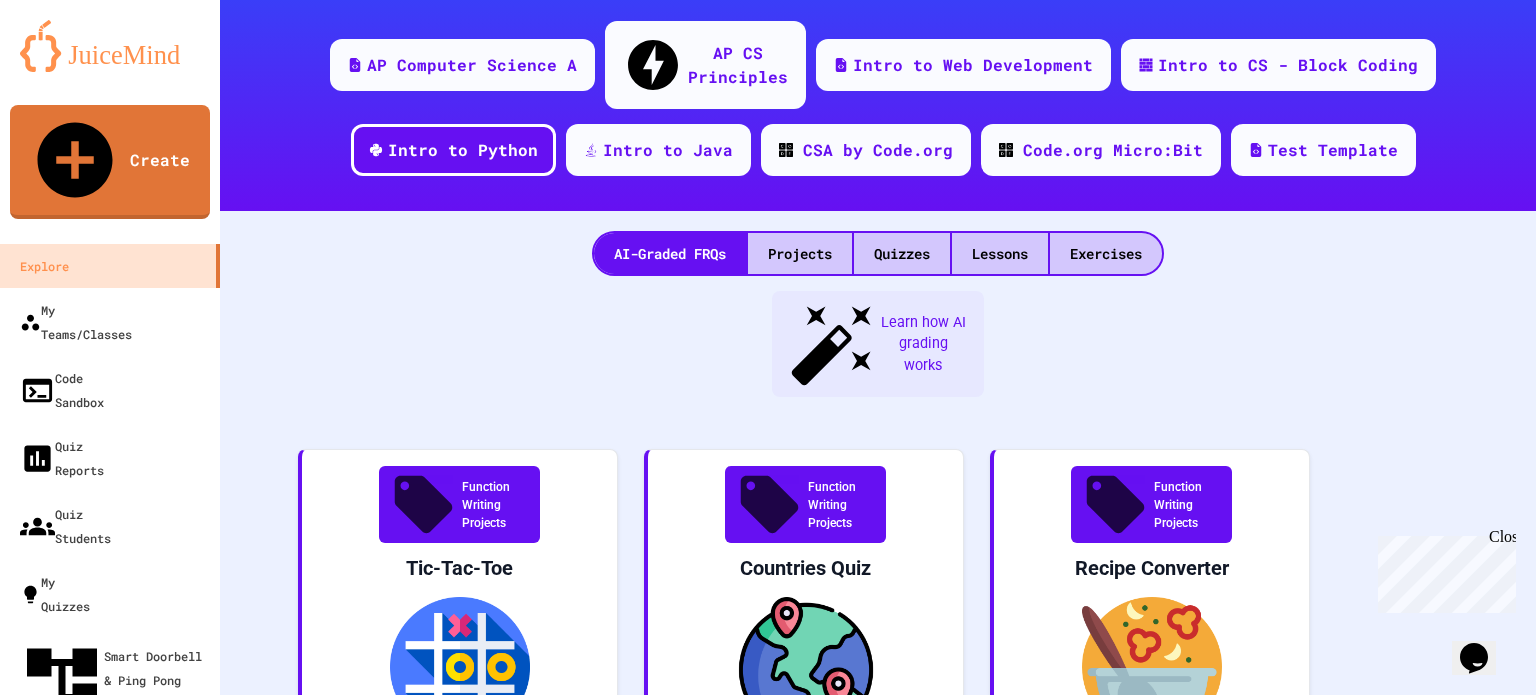 scroll, scrollTop: 278, scrollLeft: 0, axis: vertical 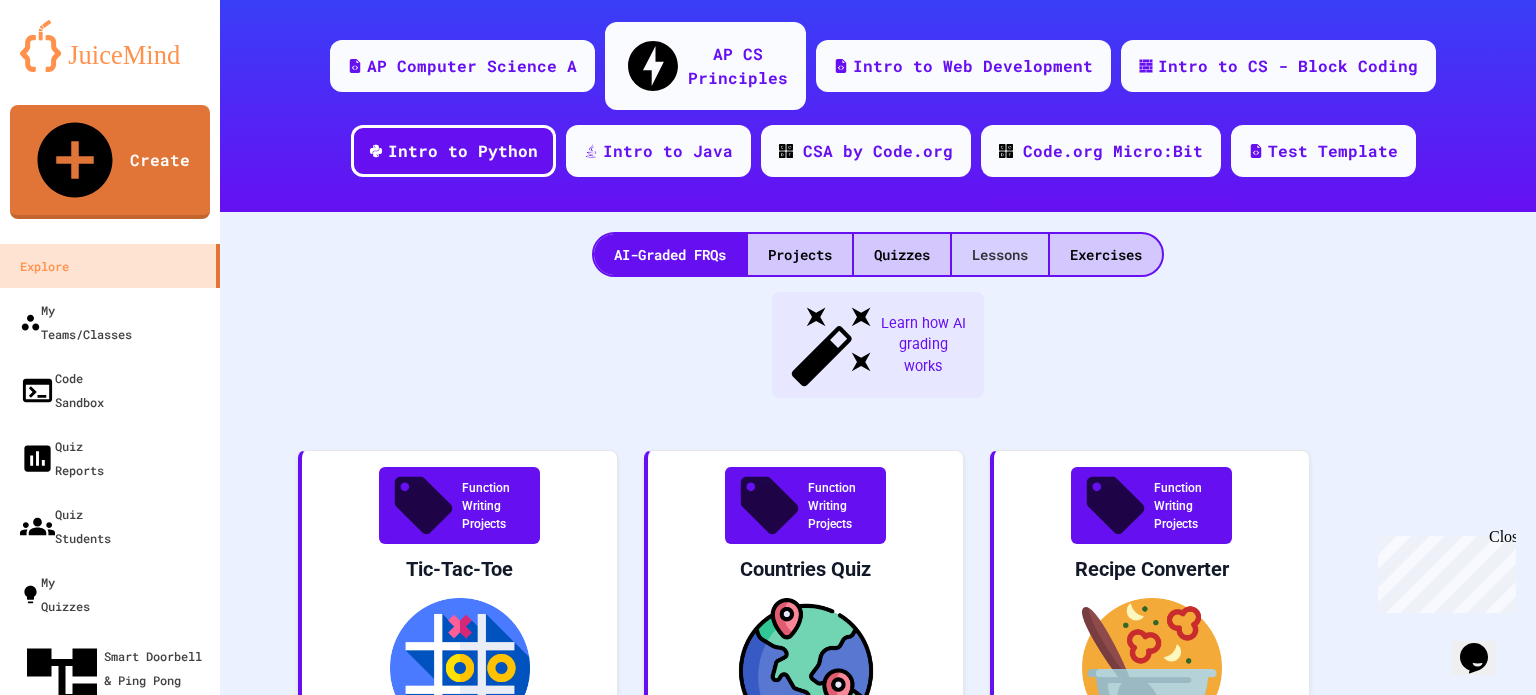 click on "Lessons" at bounding box center [1000, 254] 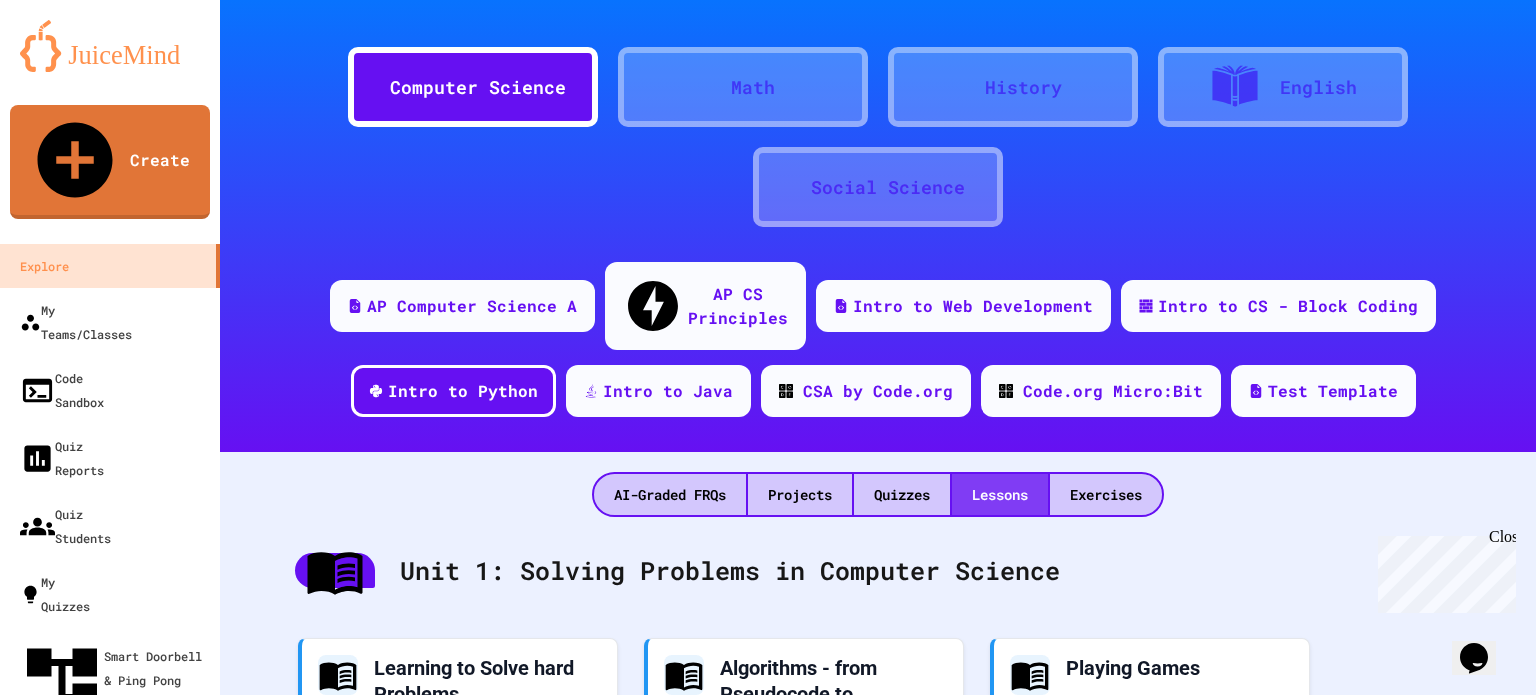 scroll, scrollTop: 278, scrollLeft: 0, axis: vertical 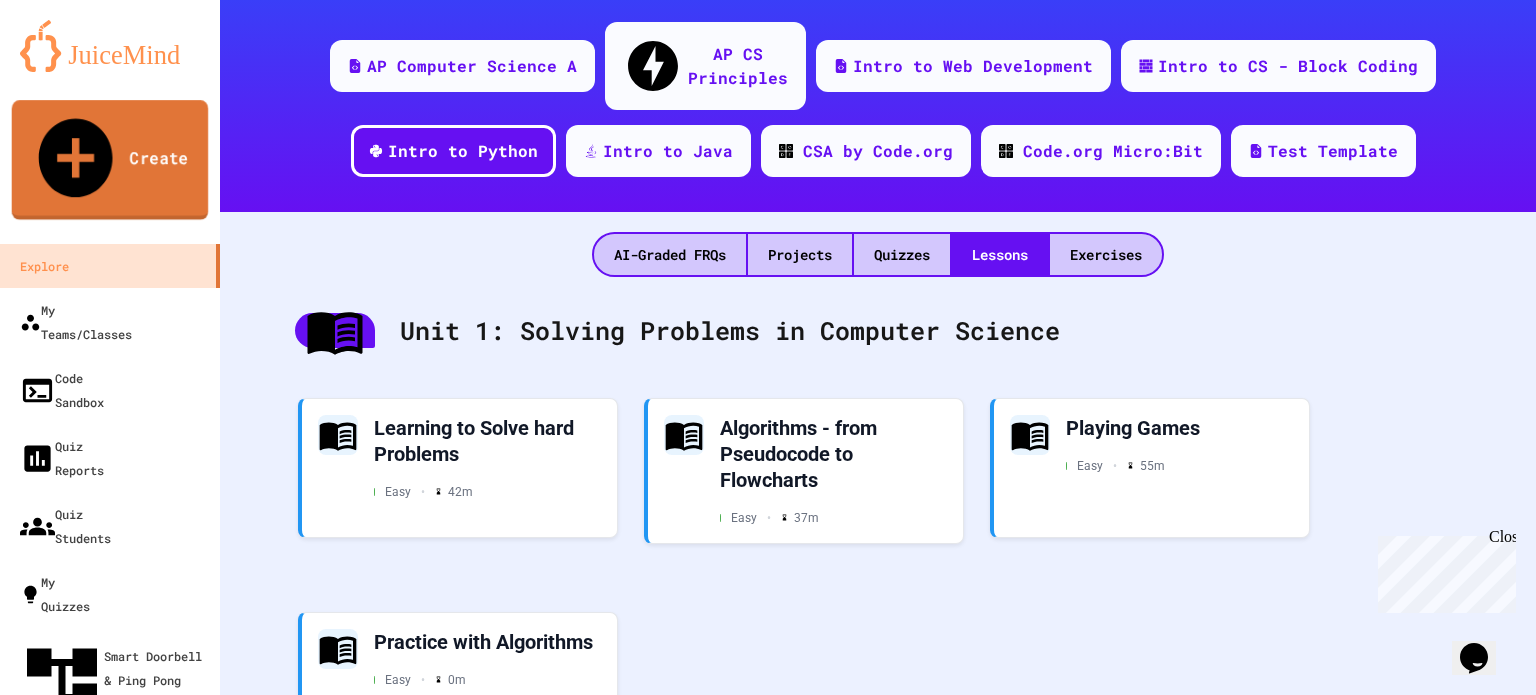 click on "Create" at bounding box center (110, 160) 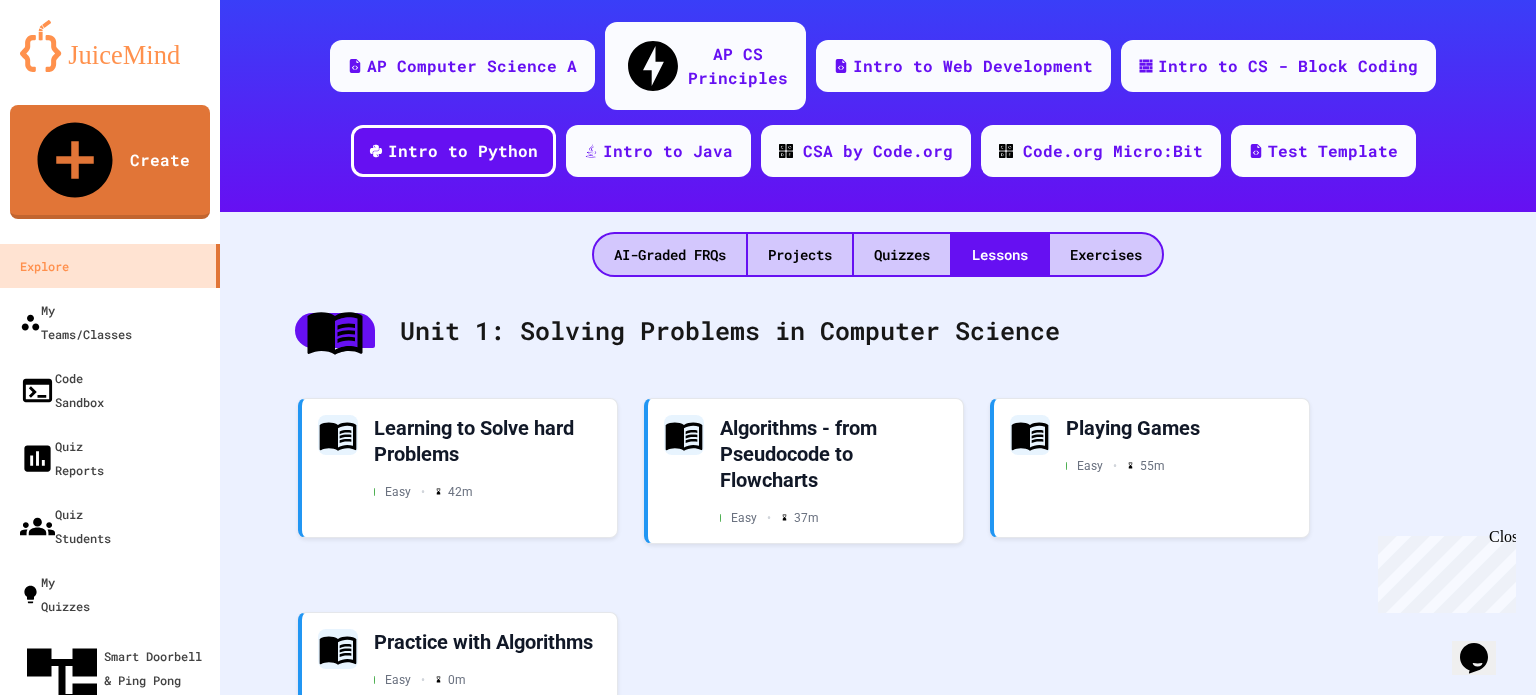 scroll, scrollTop: 232, scrollLeft: 0, axis: vertical 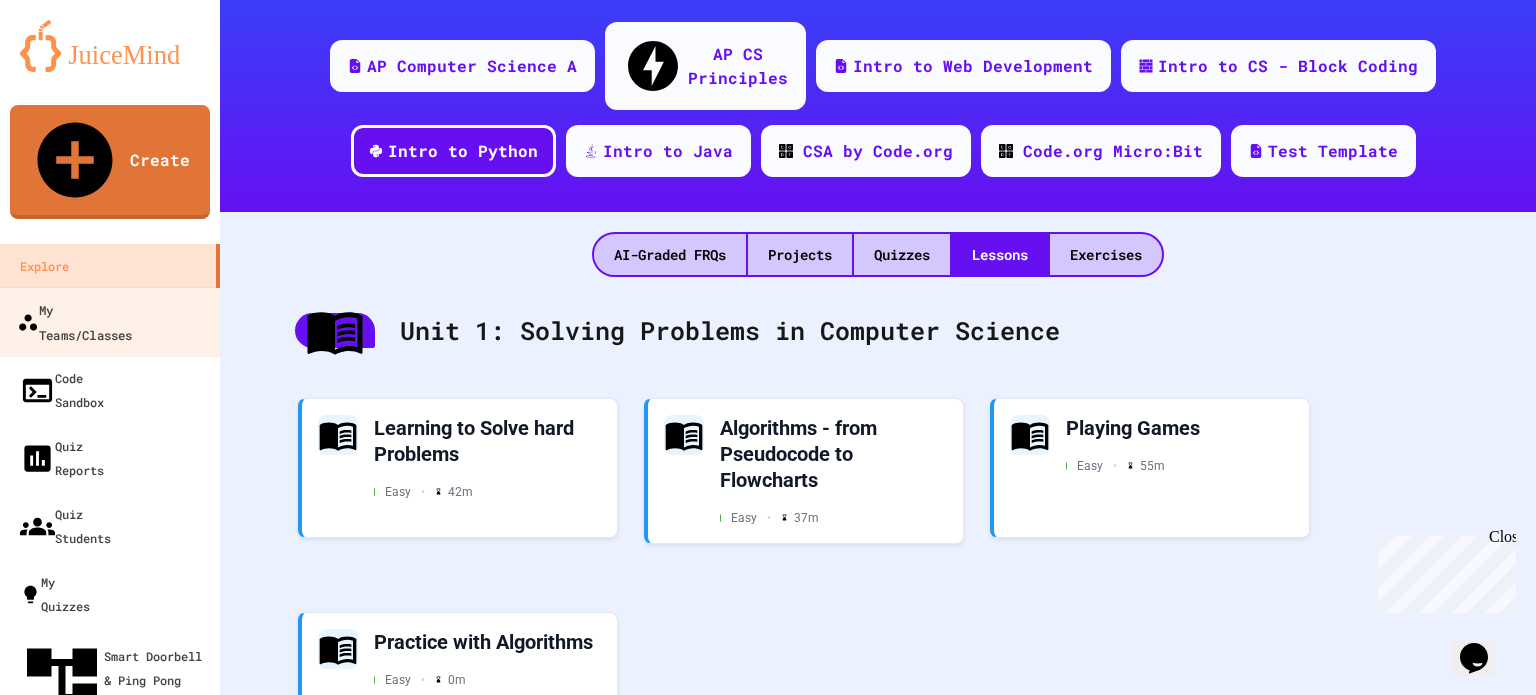 click on "My Teams/Classes" at bounding box center [74, 321] 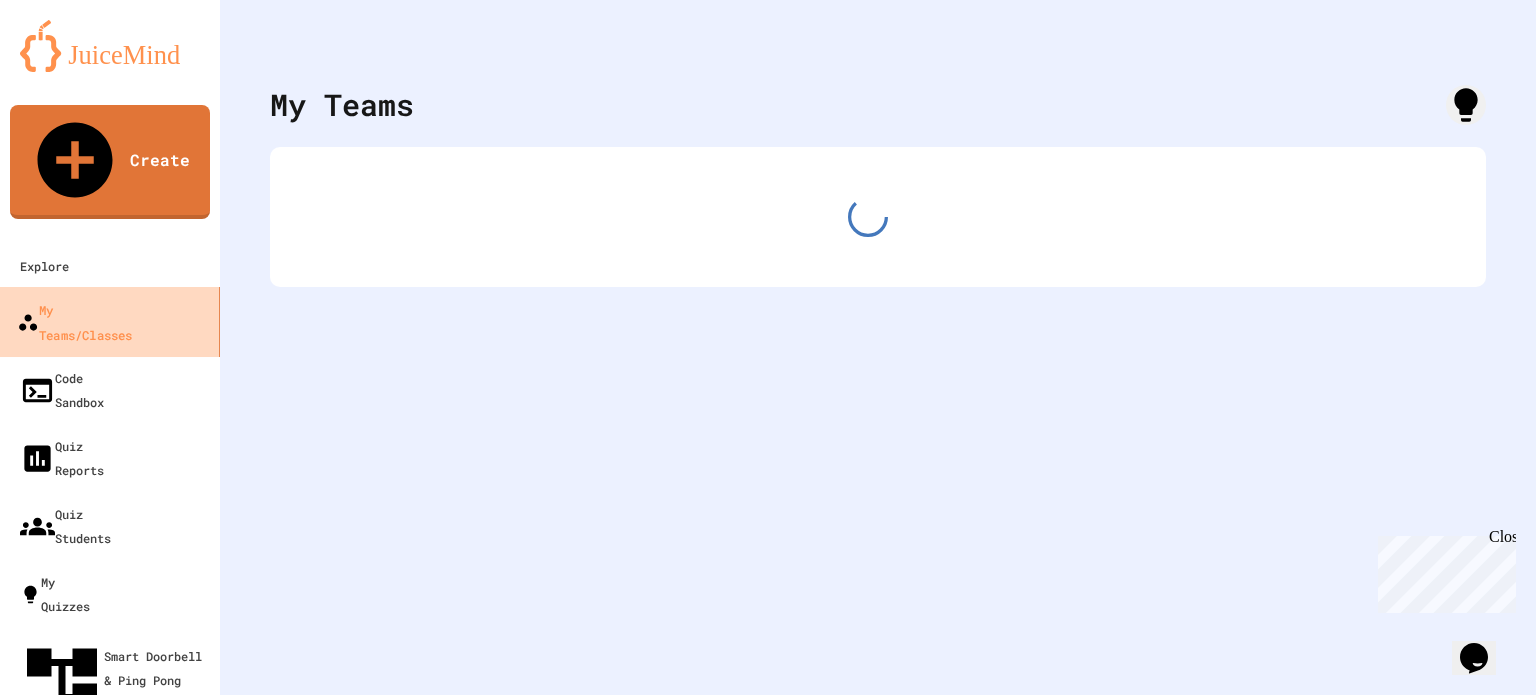 scroll, scrollTop: 0, scrollLeft: 0, axis: both 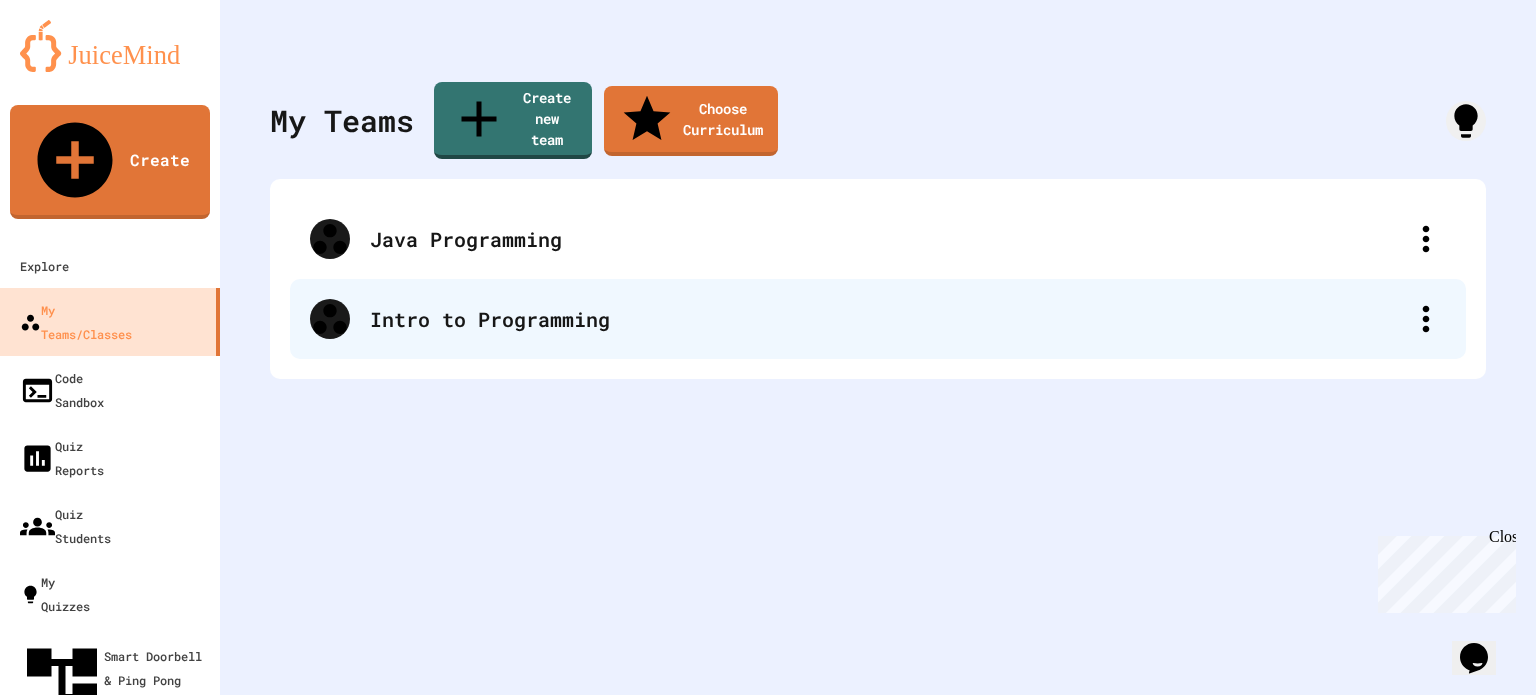 click on "Intro to Programming" at bounding box center (888, 319) 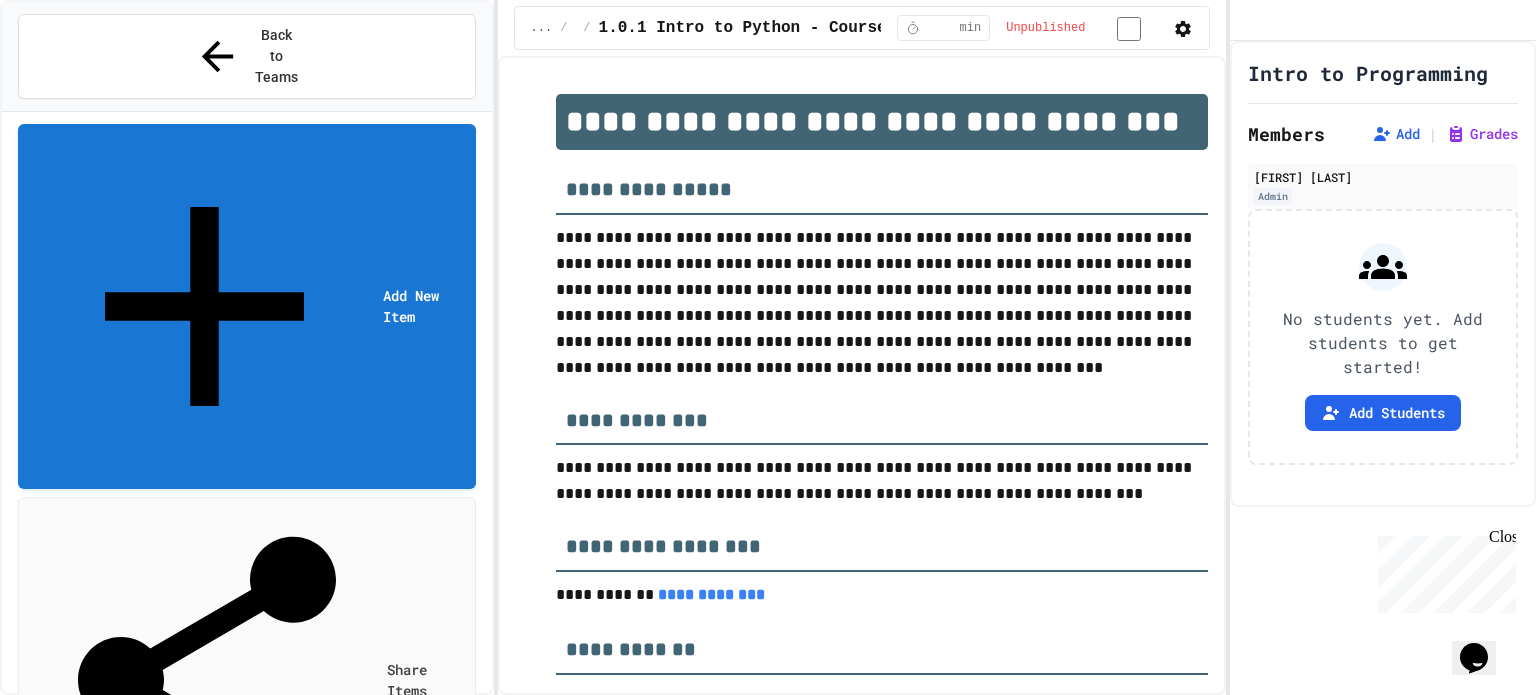 click on "**********" at bounding box center (768, 347) 